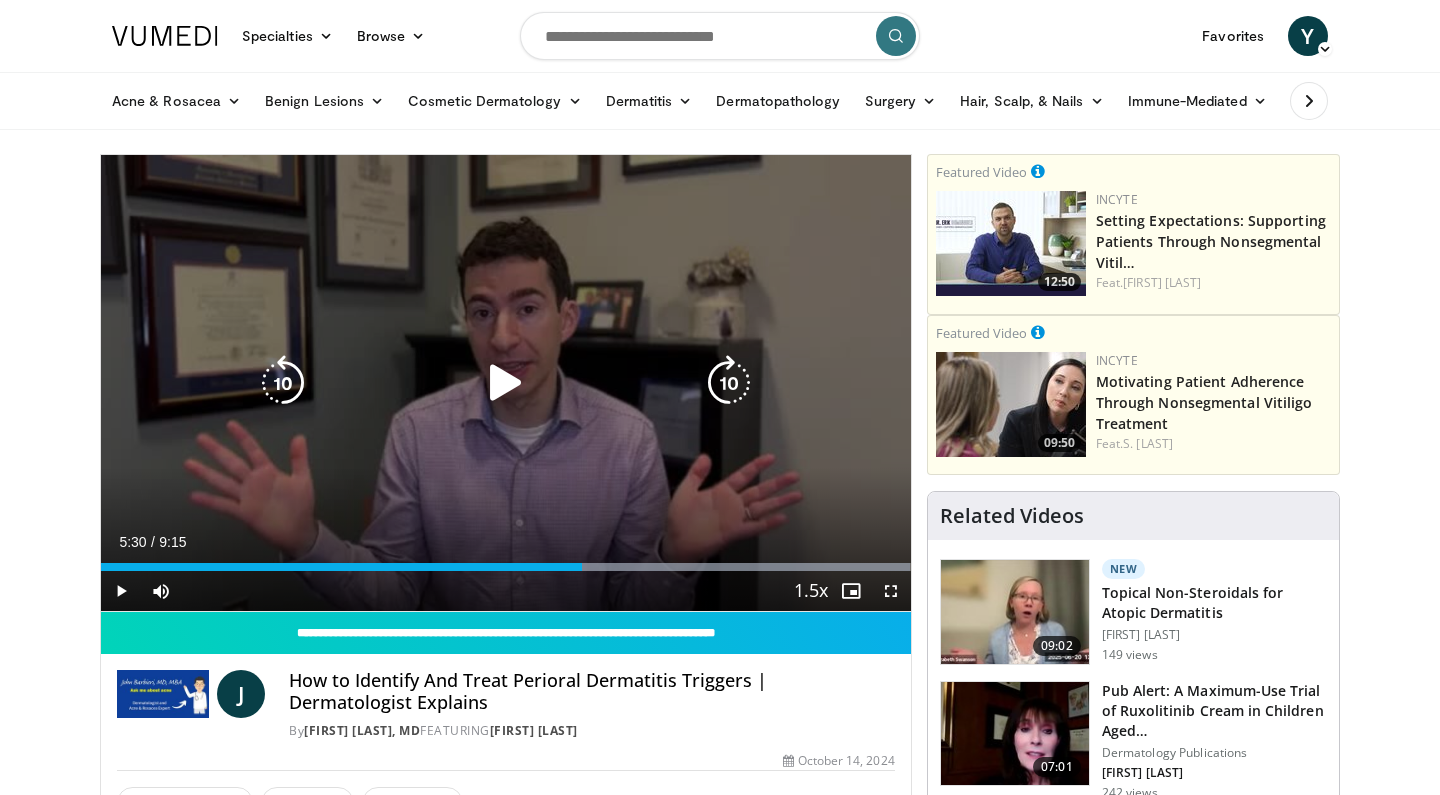 scroll, scrollTop: 0, scrollLeft: 0, axis: both 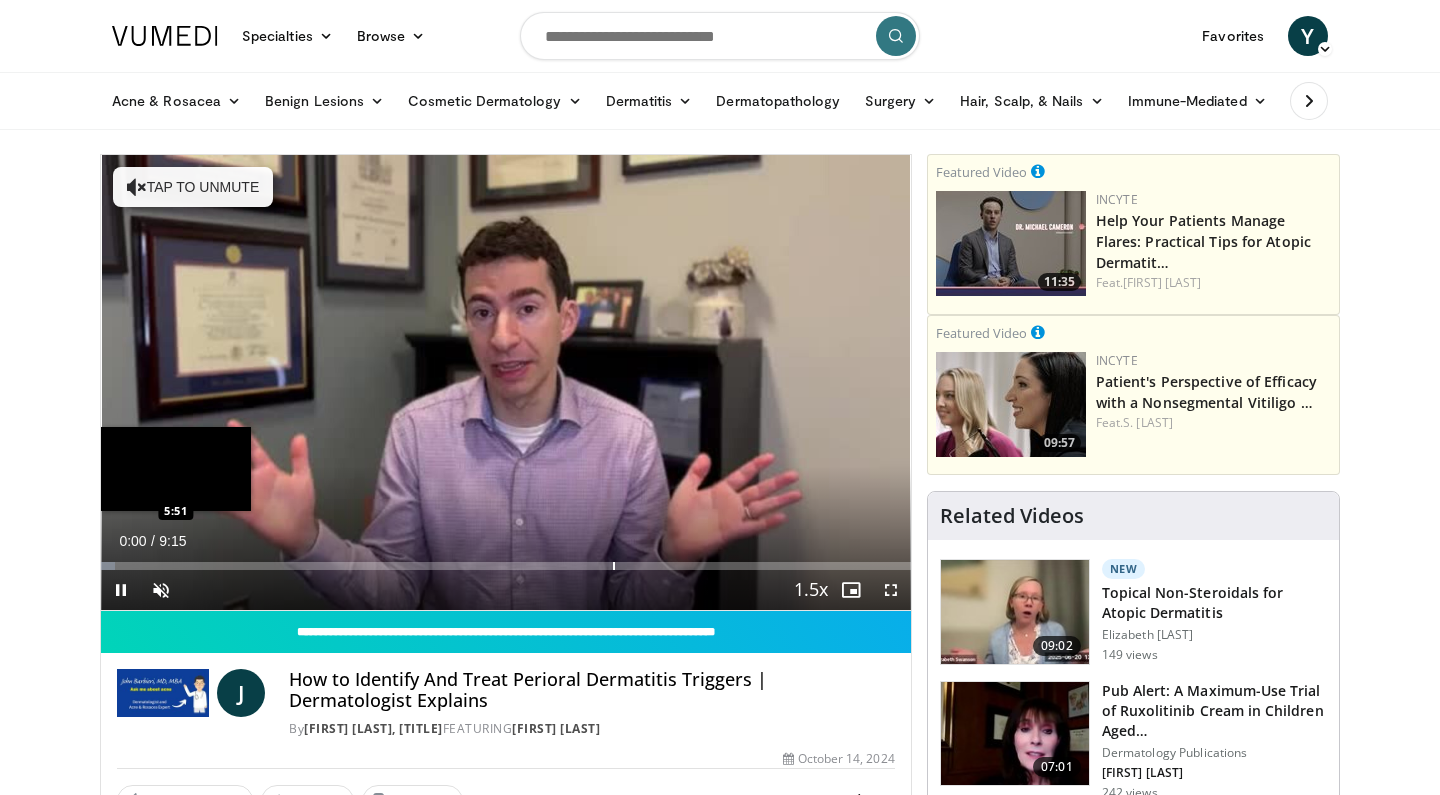 click at bounding box center (614, 566) 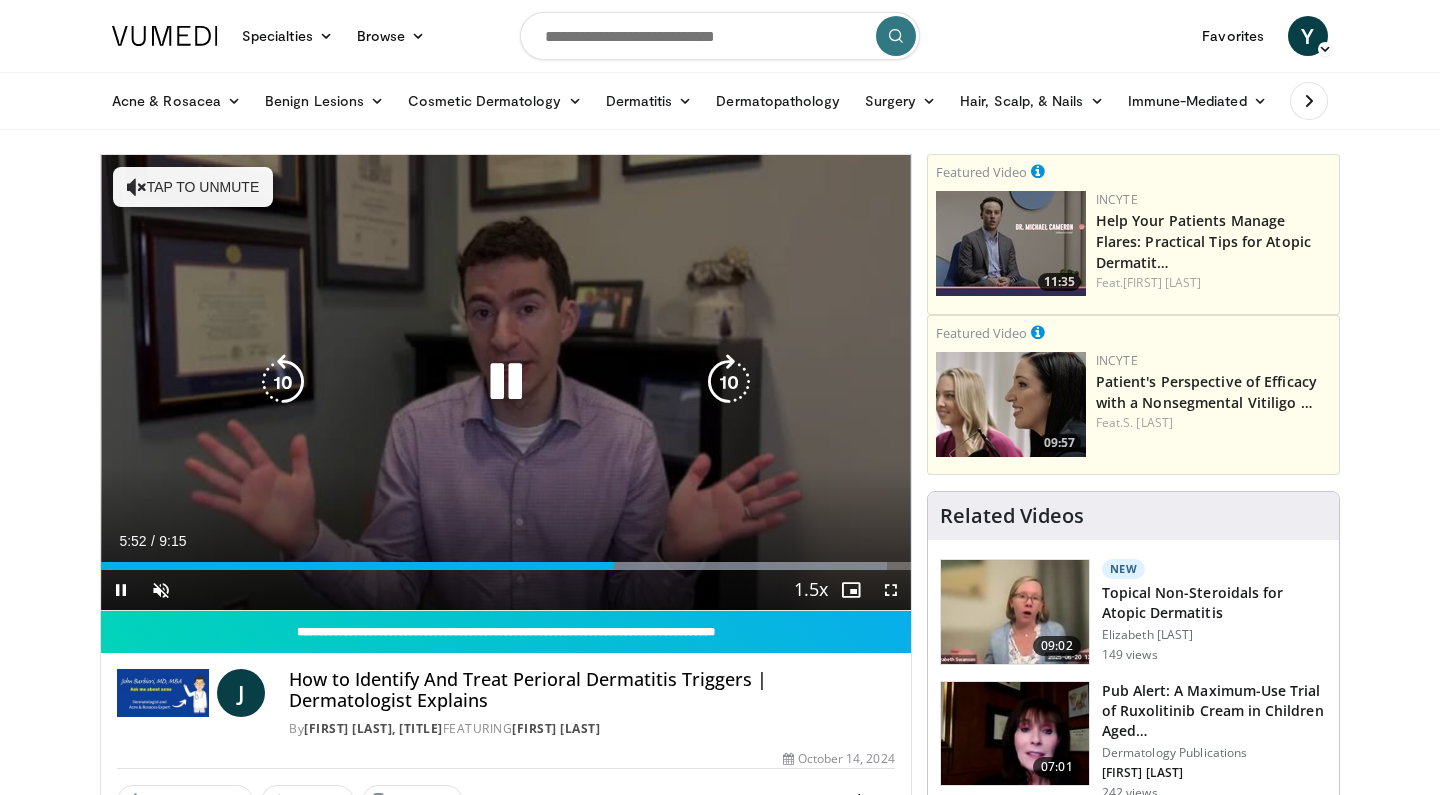 click on "Tap to unmute" at bounding box center [193, 187] 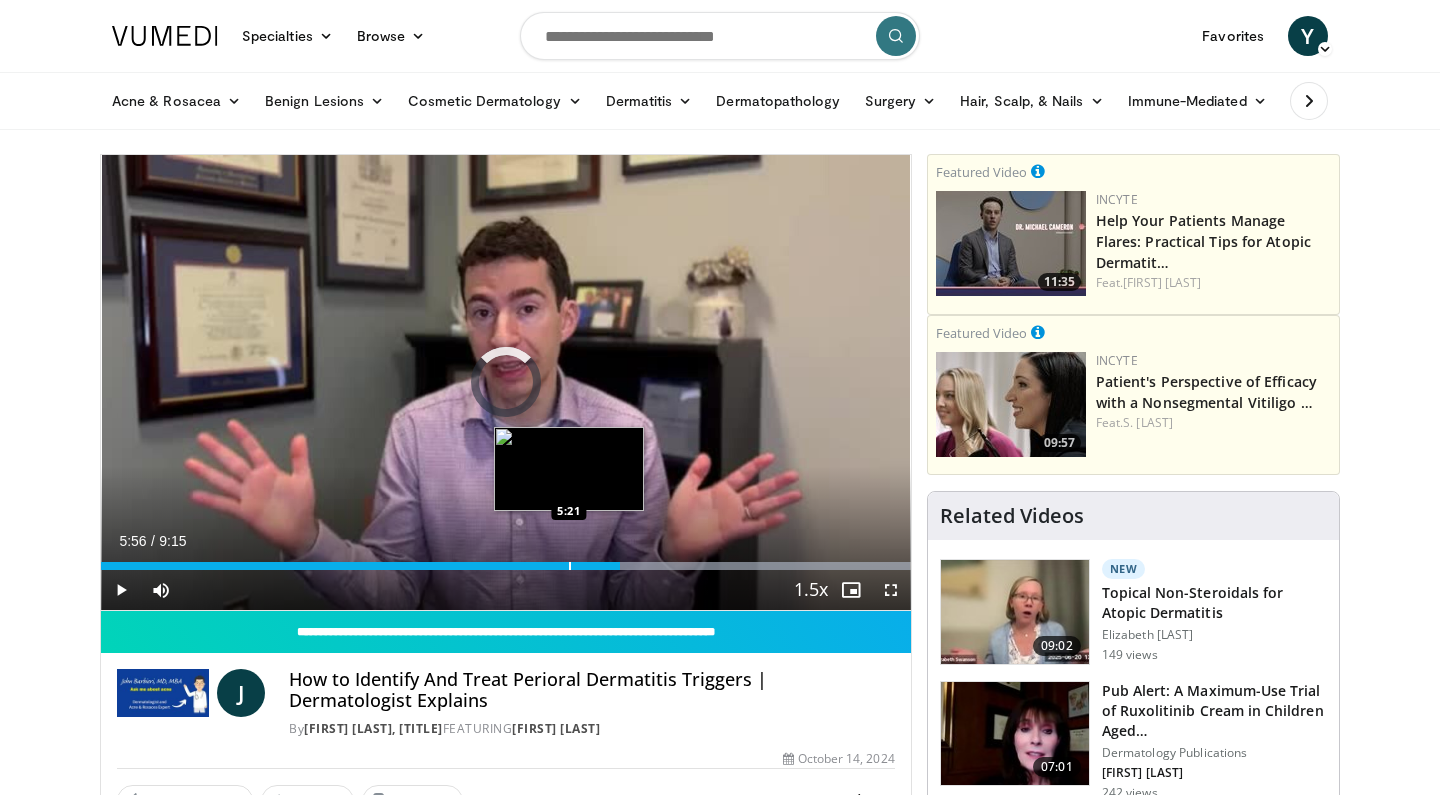 click at bounding box center [570, 566] 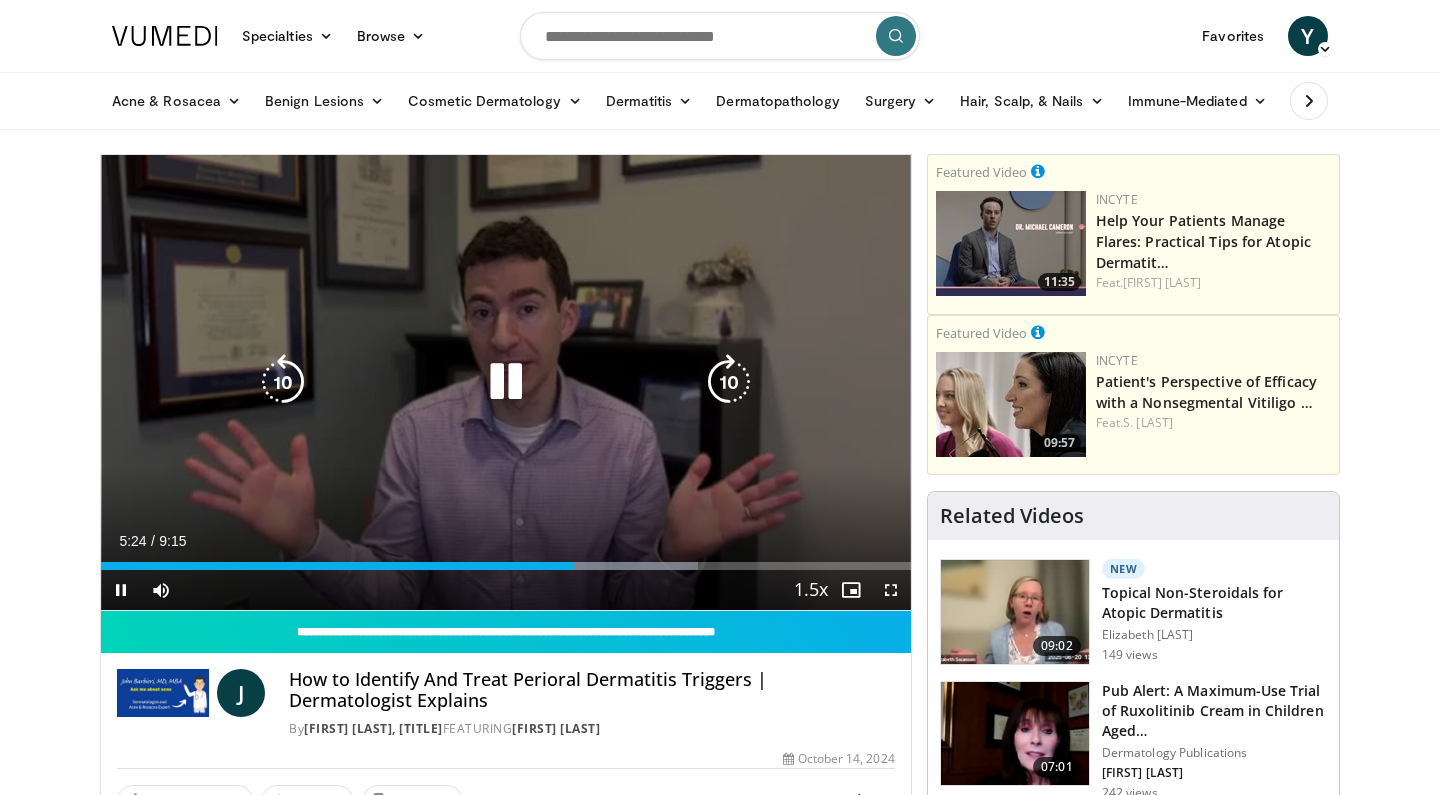 click at bounding box center [506, 382] 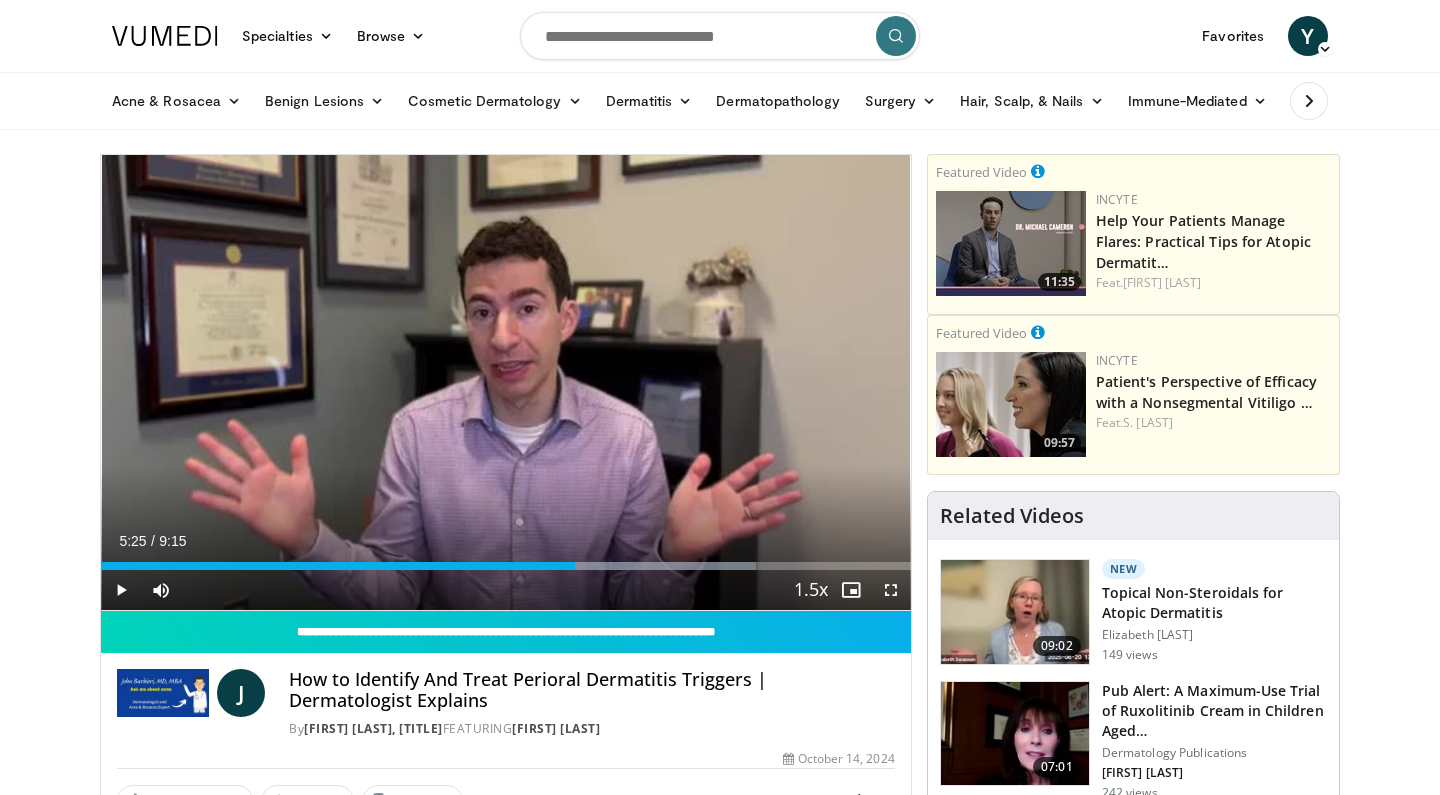 click at bounding box center (121, 590) 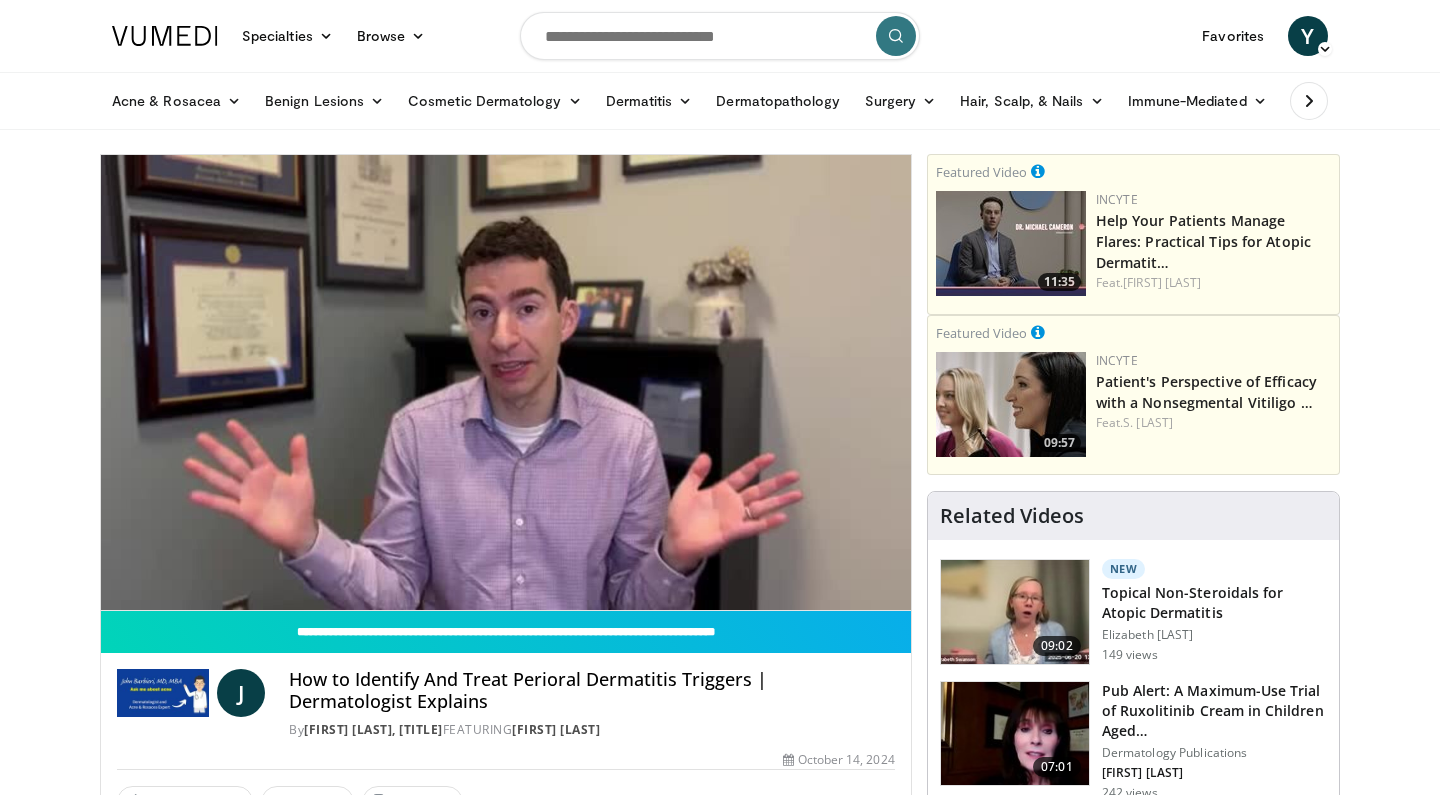 scroll, scrollTop: 0, scrollLeft: 0, axis: both 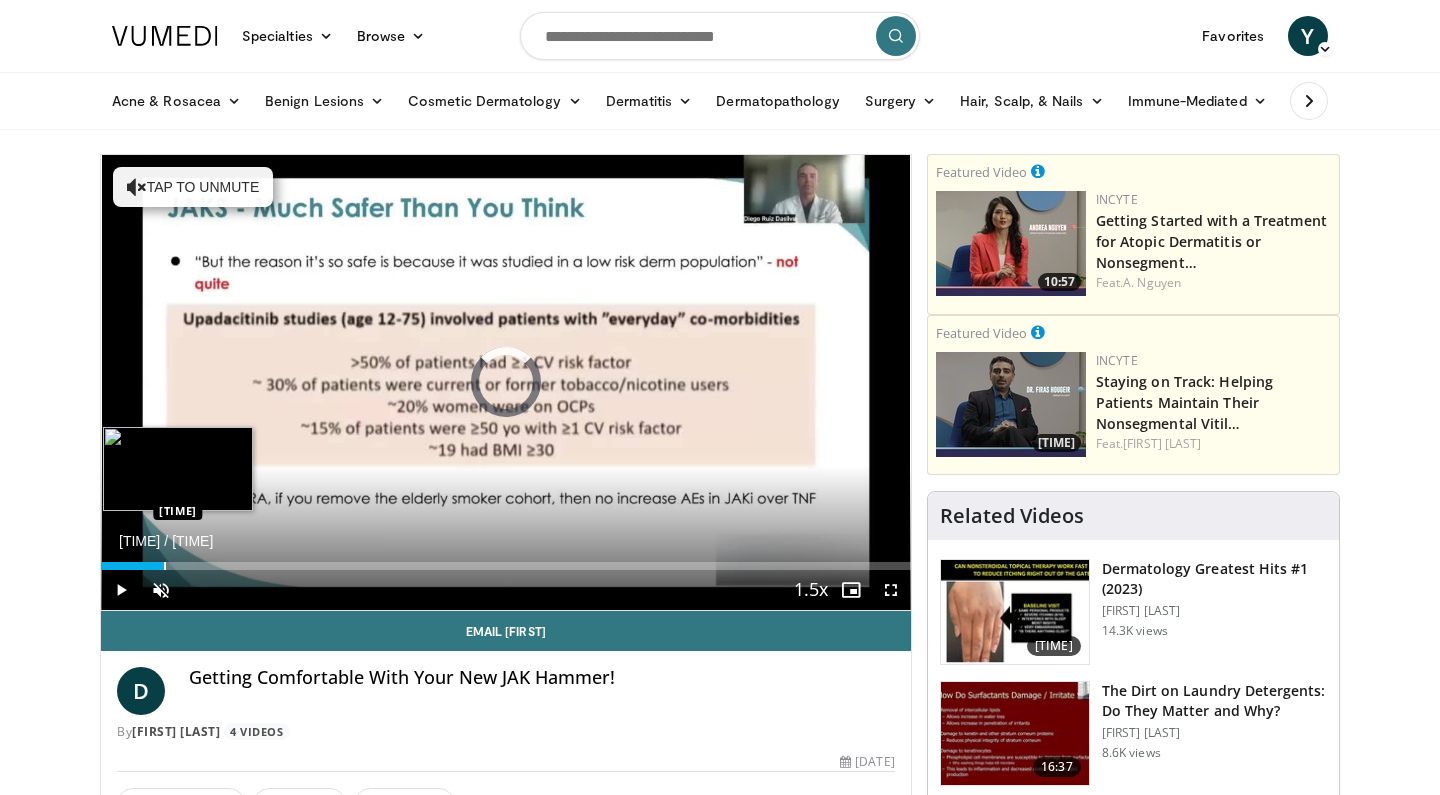 click at bounding box center [165, 566] 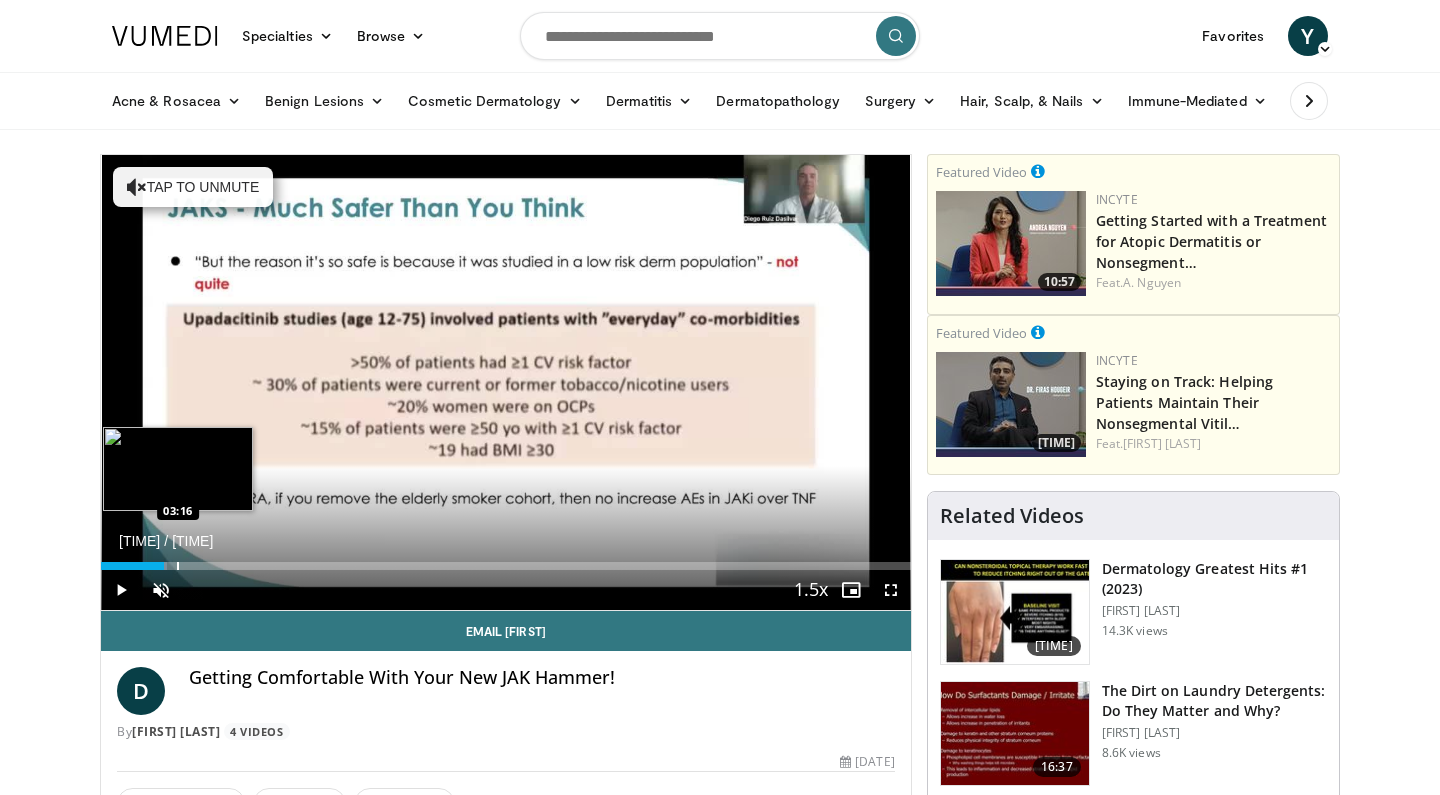 click at bounding box center (178, 566) 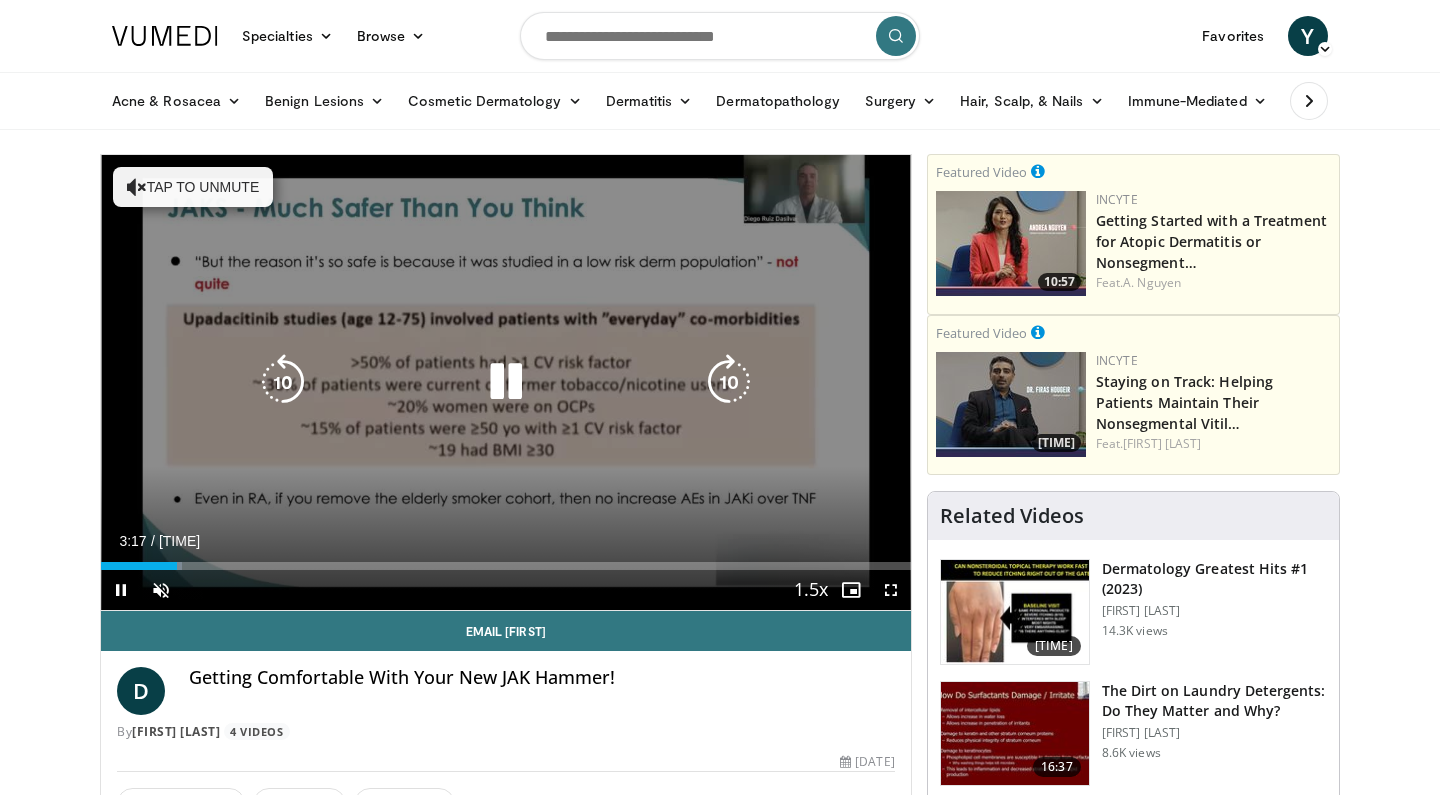 click on "Tap to unmute" at bounding box center [193, 187] 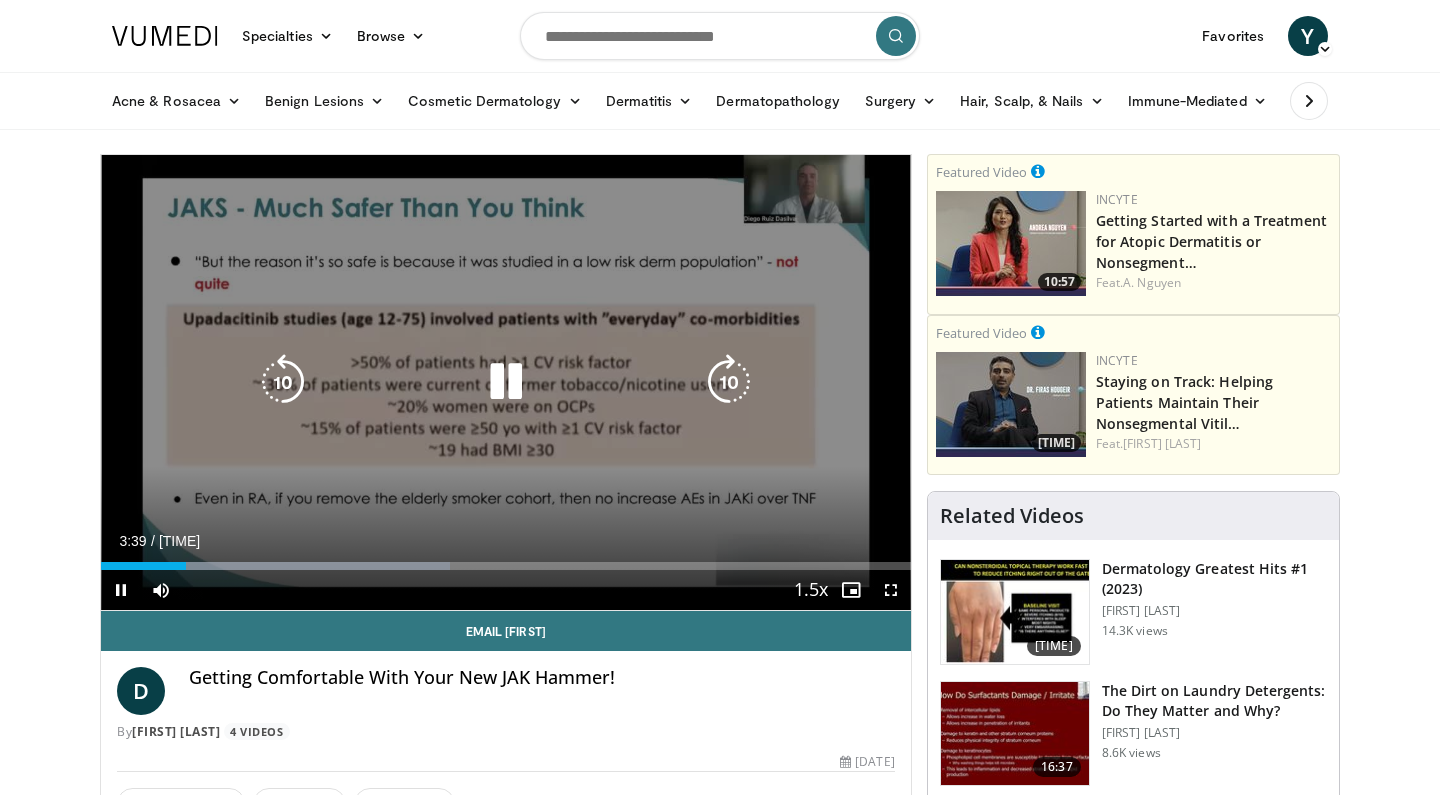 click at bounding box center [506, 382] 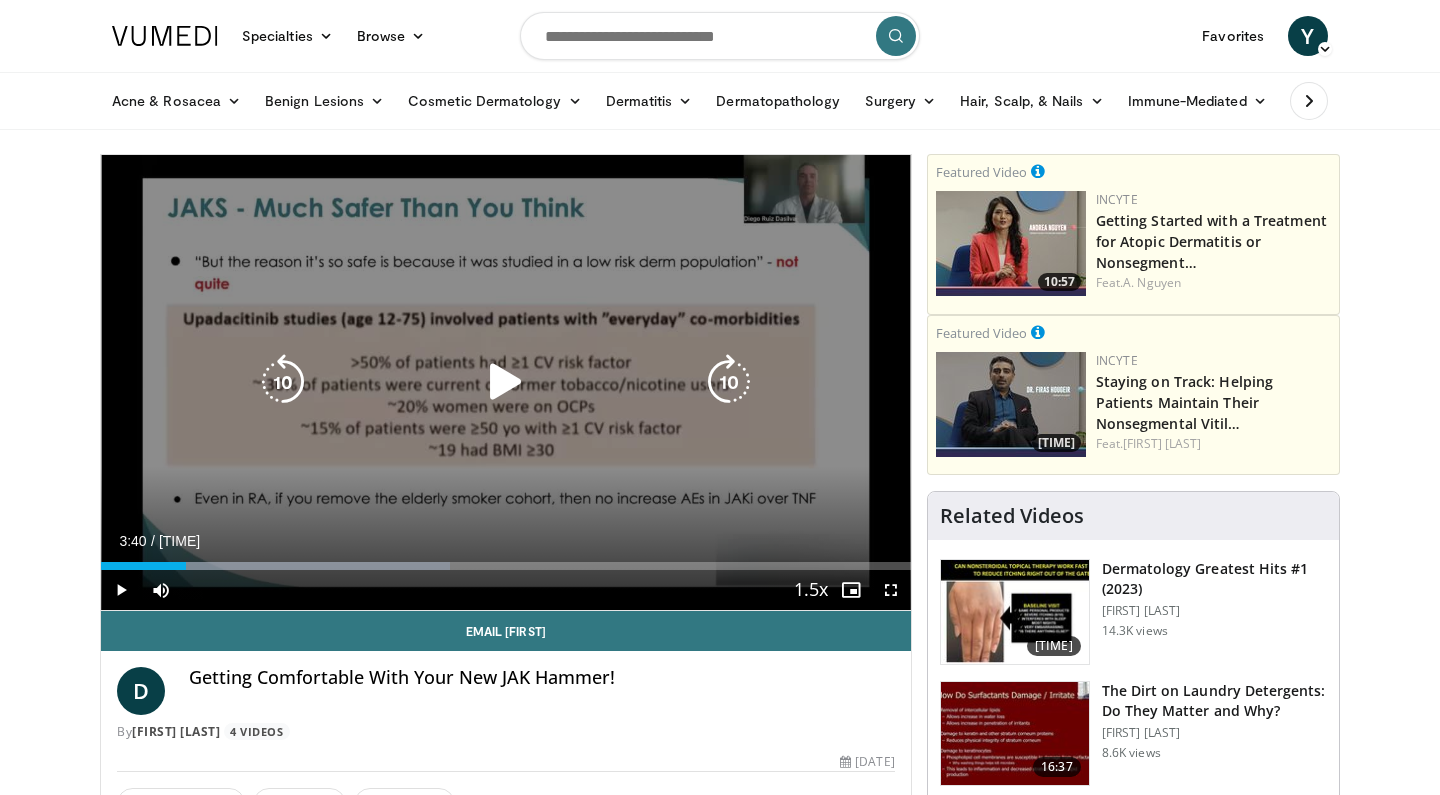 click at bounding box center [506, 382] 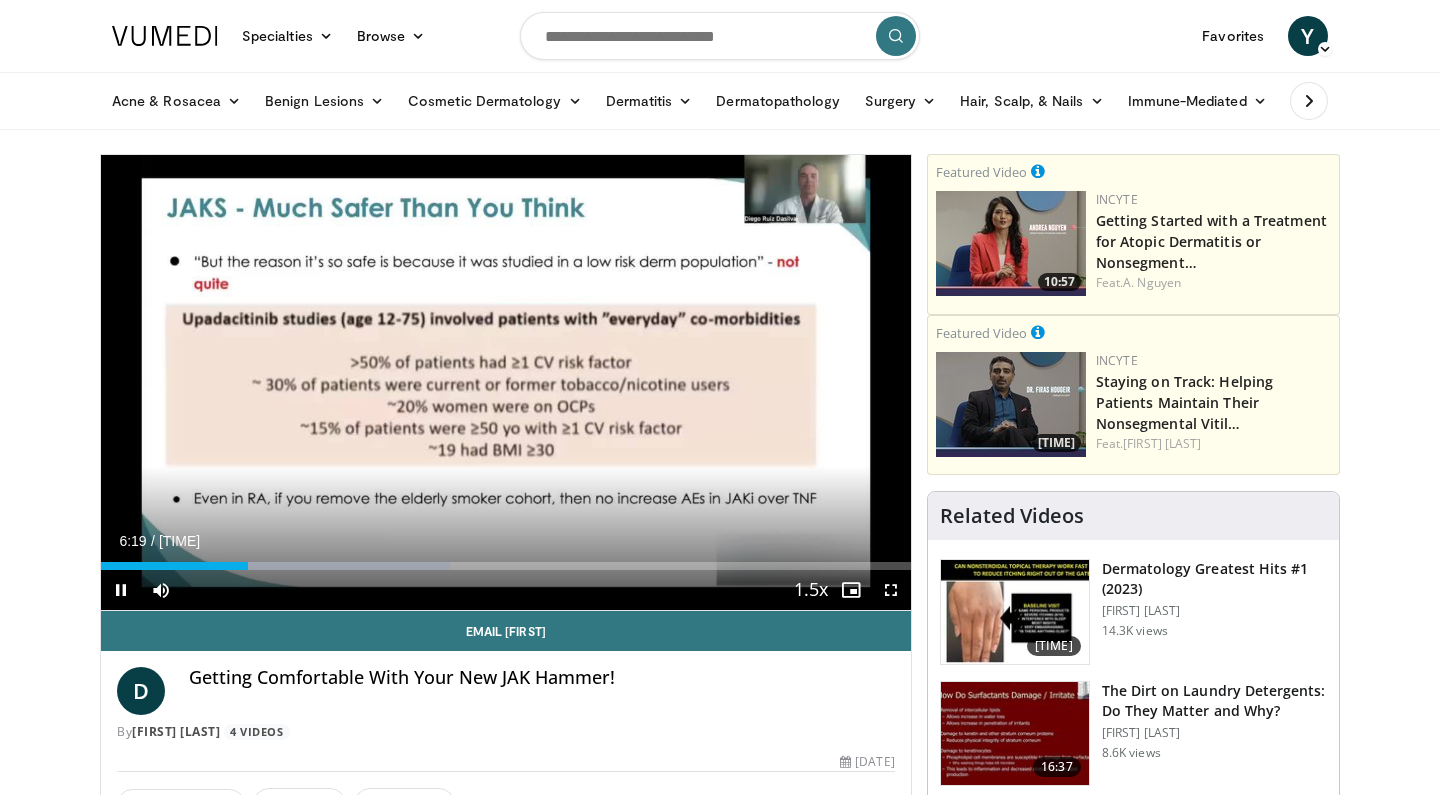scroll, scrollTop: 0, scrollLeft: 0, axis: both 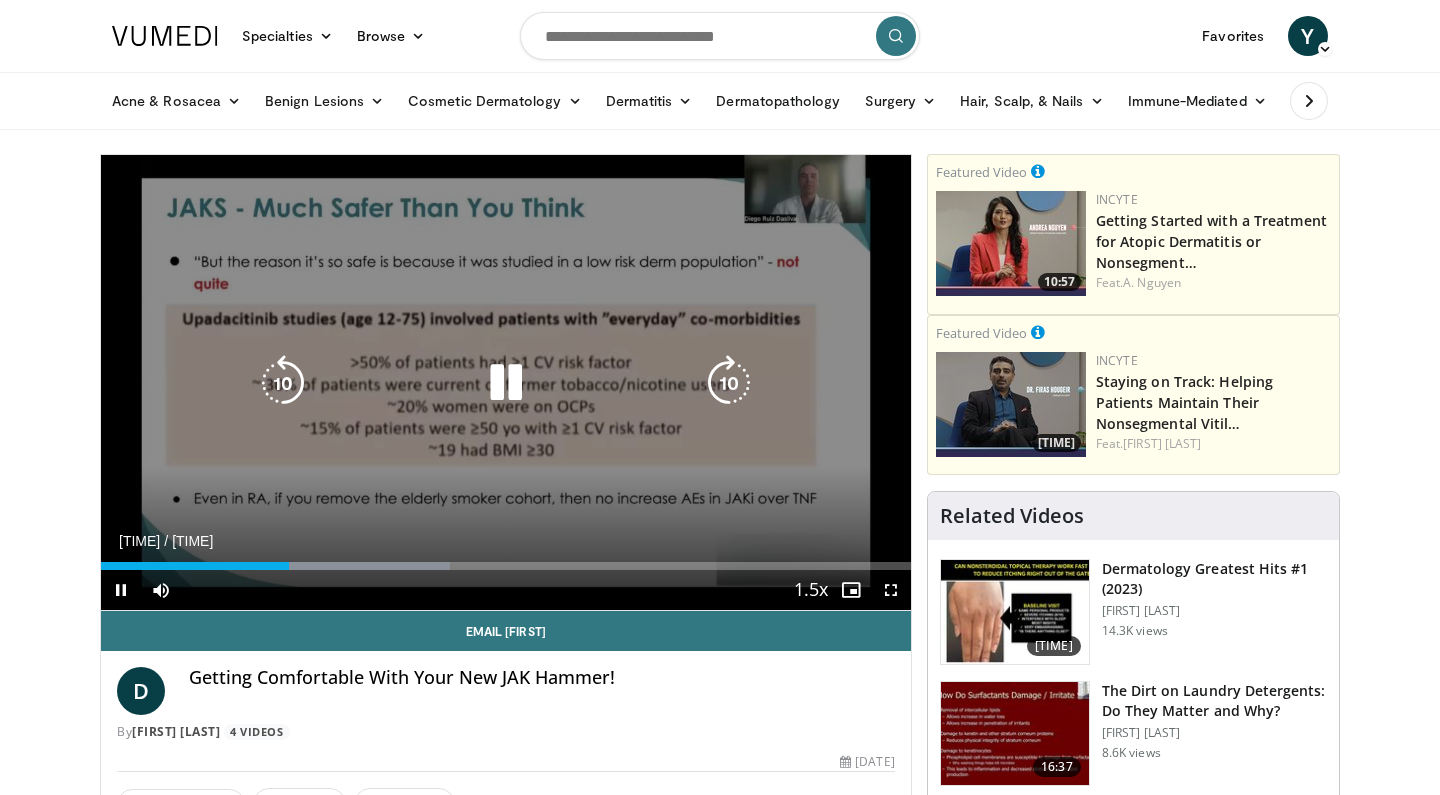 click at bounding box center (283, 383) 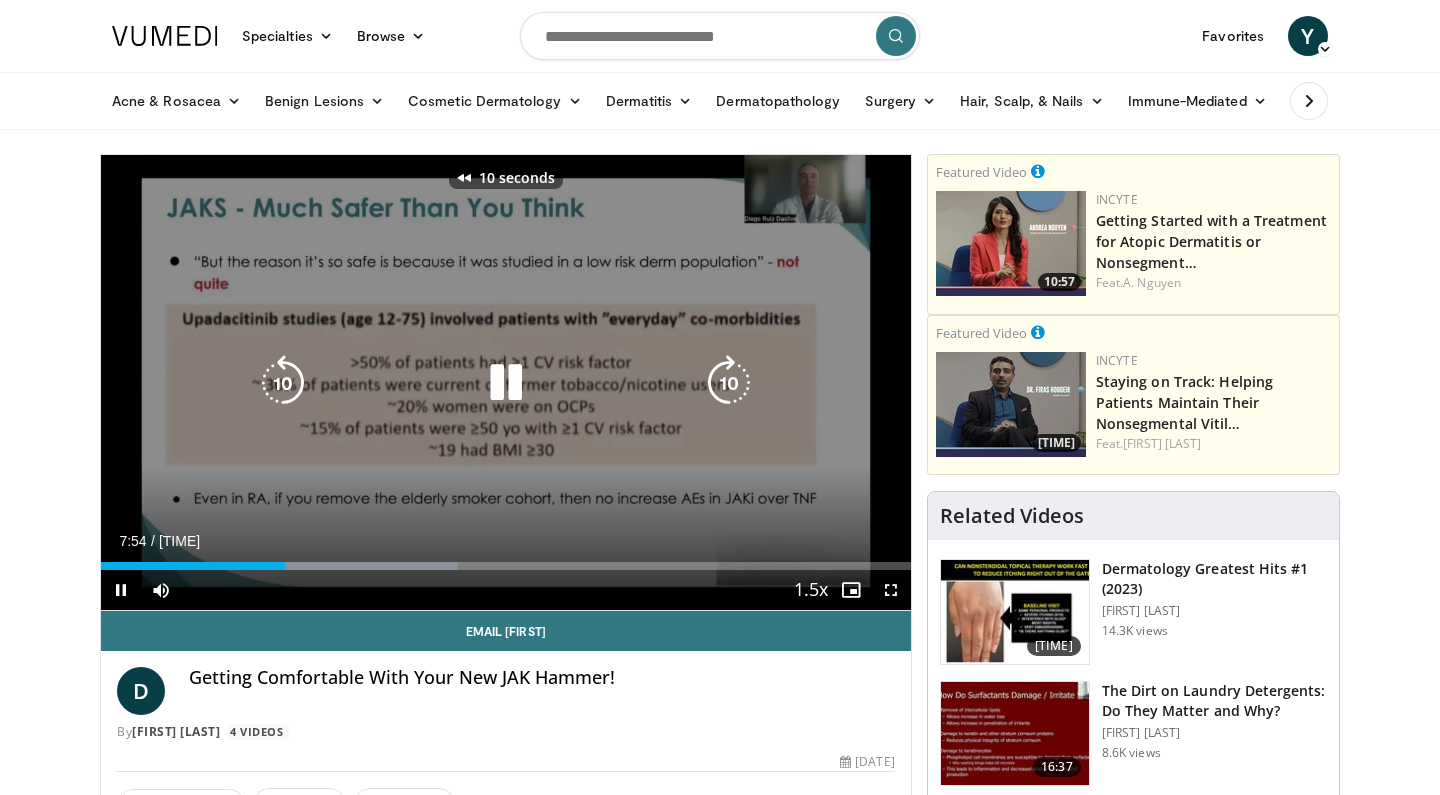 click at bounding box center (506, 383) 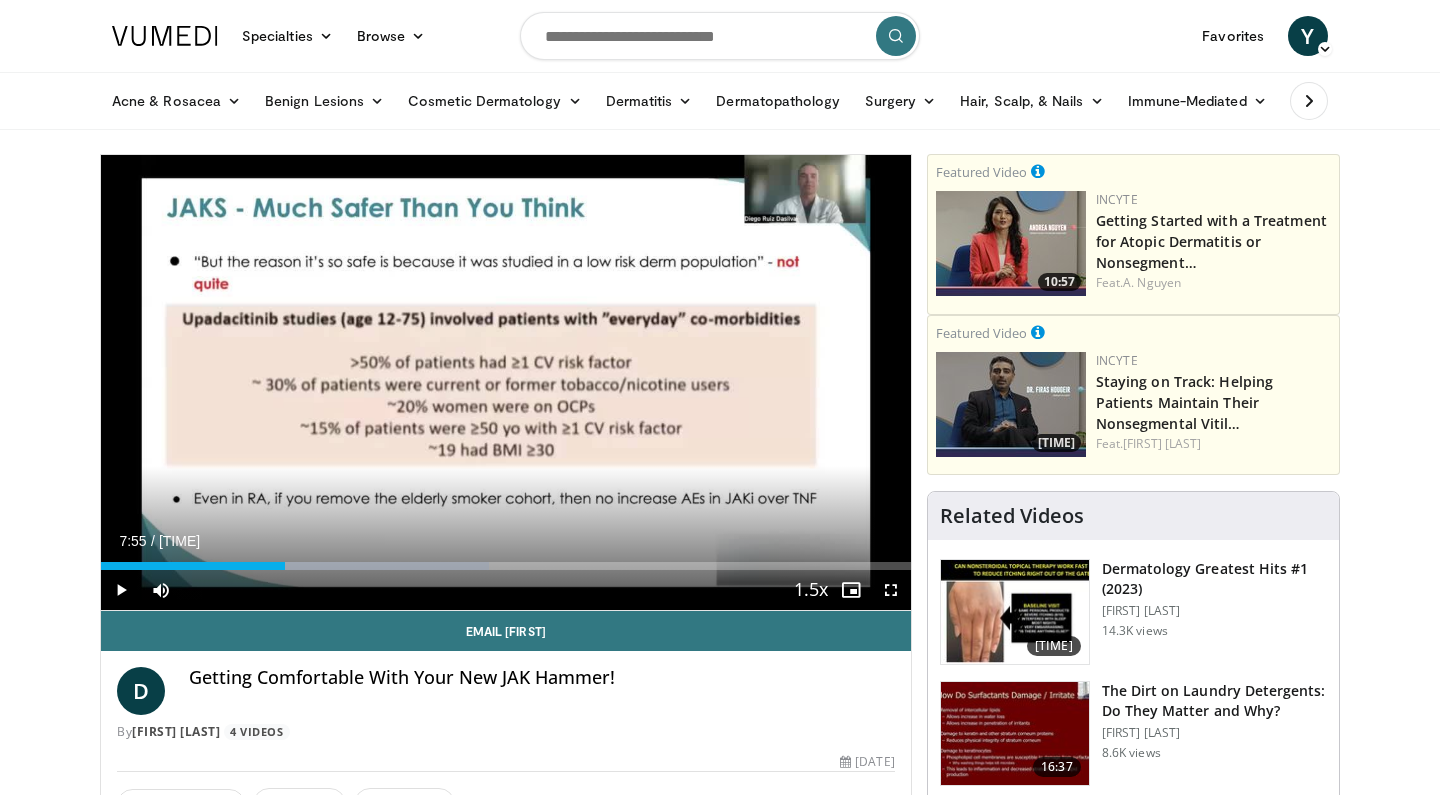 click at bounding box center (121, 590) 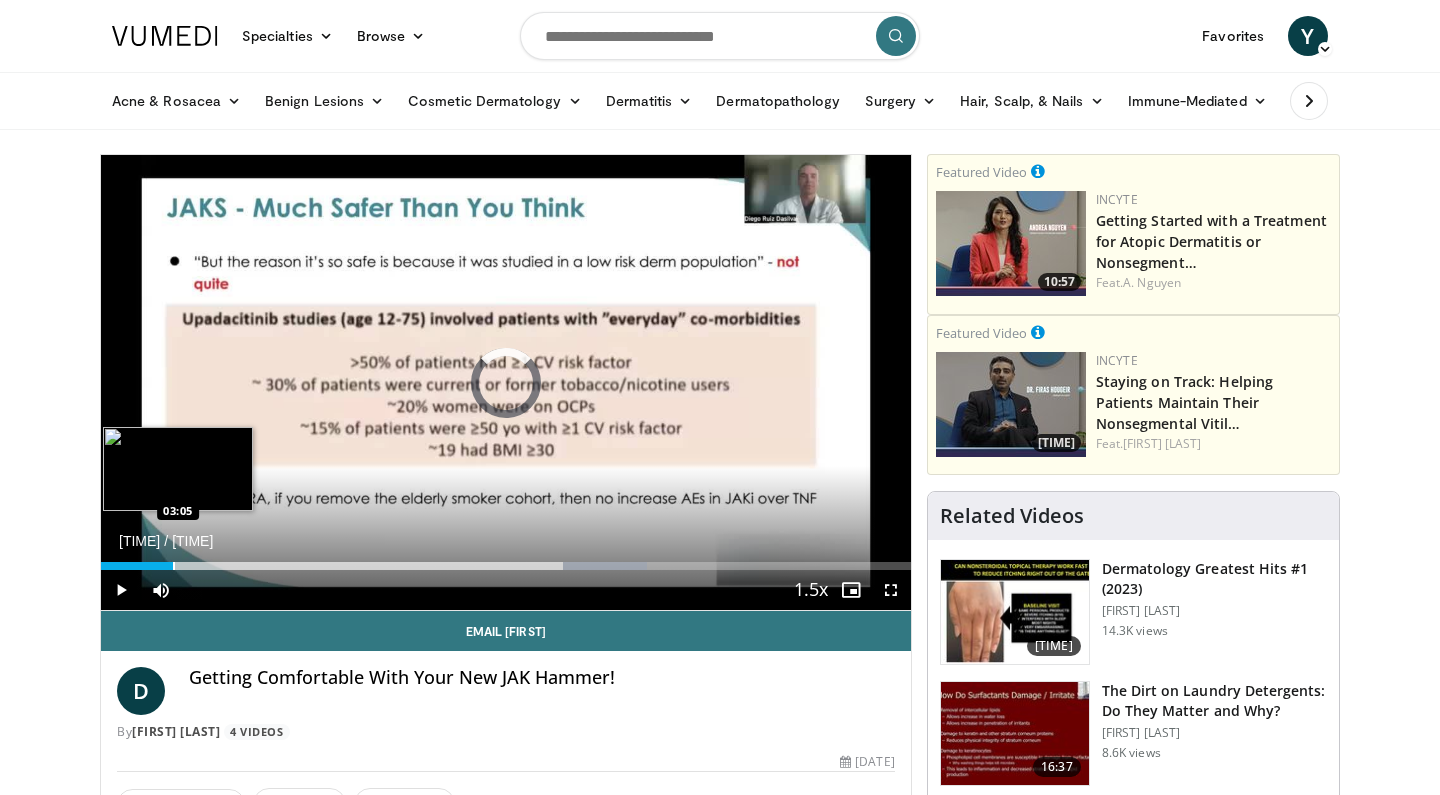 click on "Loaded :  67.40% 03:05 03:05" at bounding box center (506, 560) 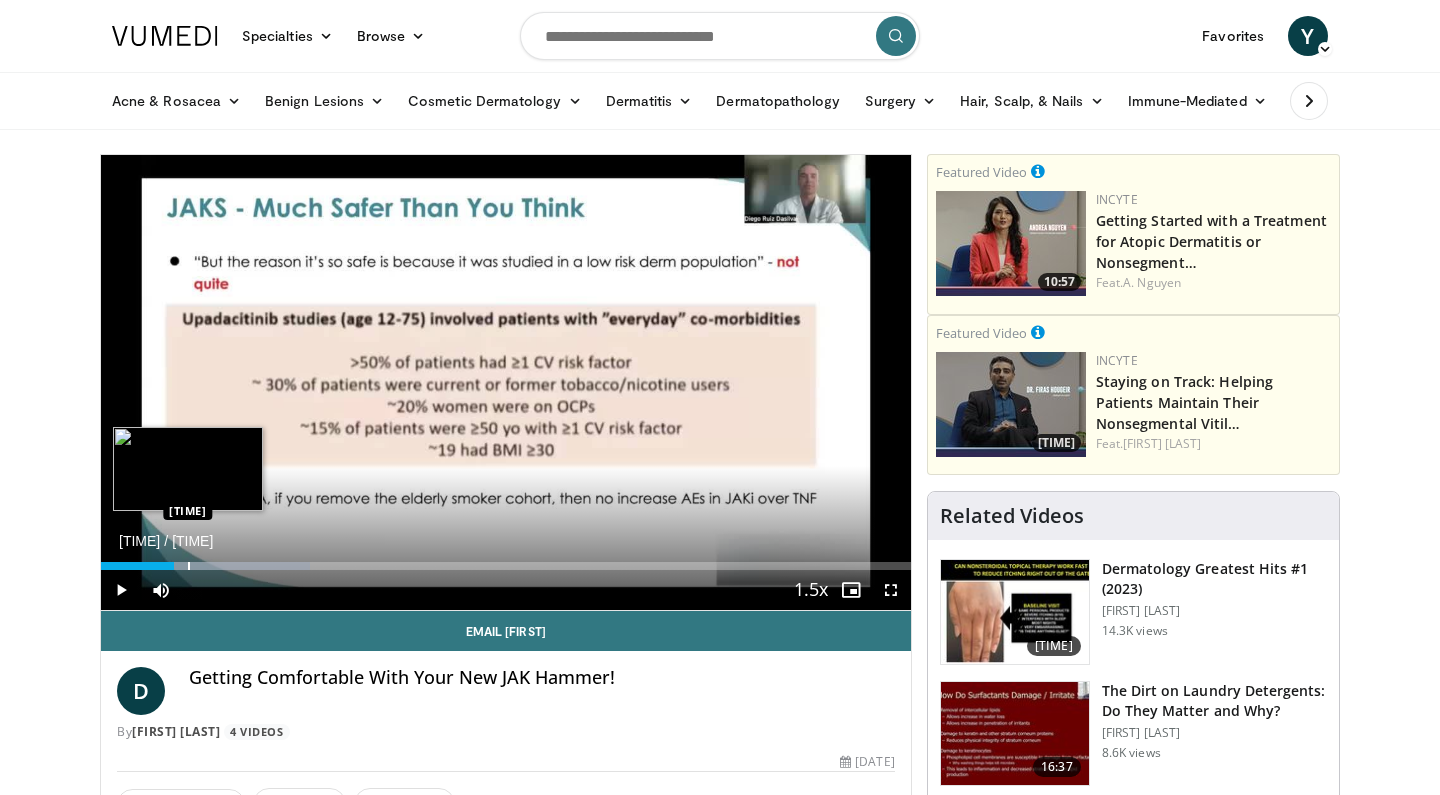 click at bounding box center [189, 566] 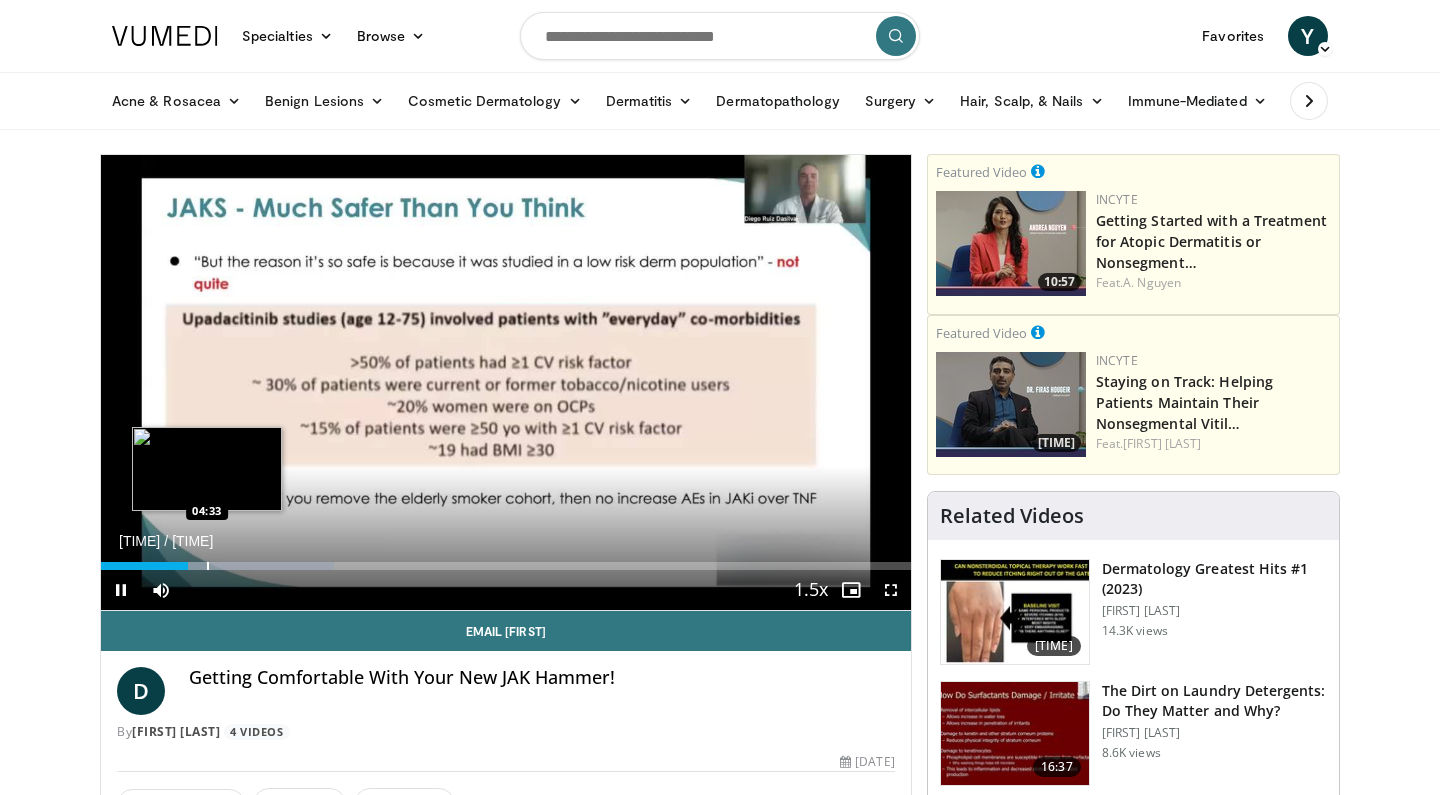 click at bounding box center [208, 566] 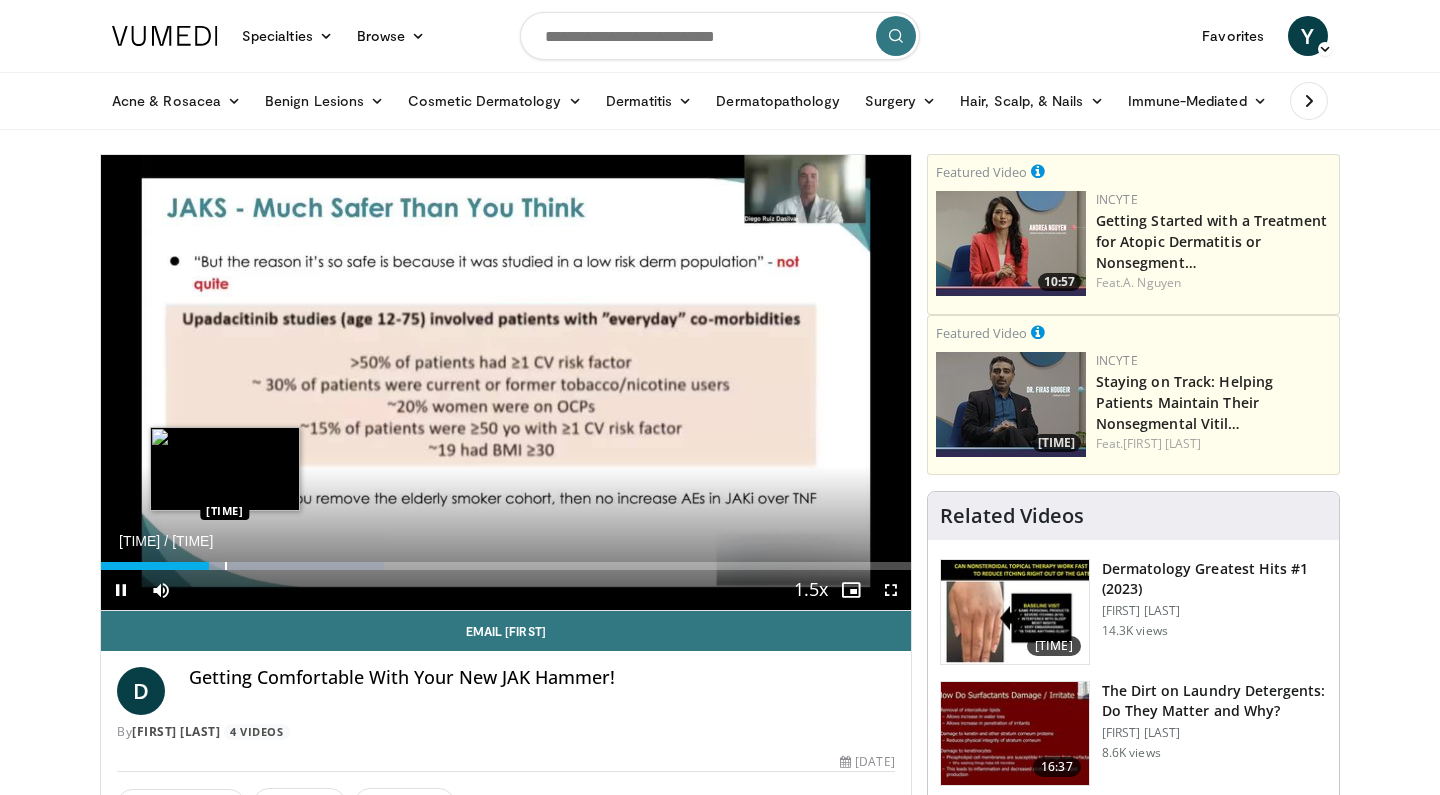 click at bounding box center (226, 566) 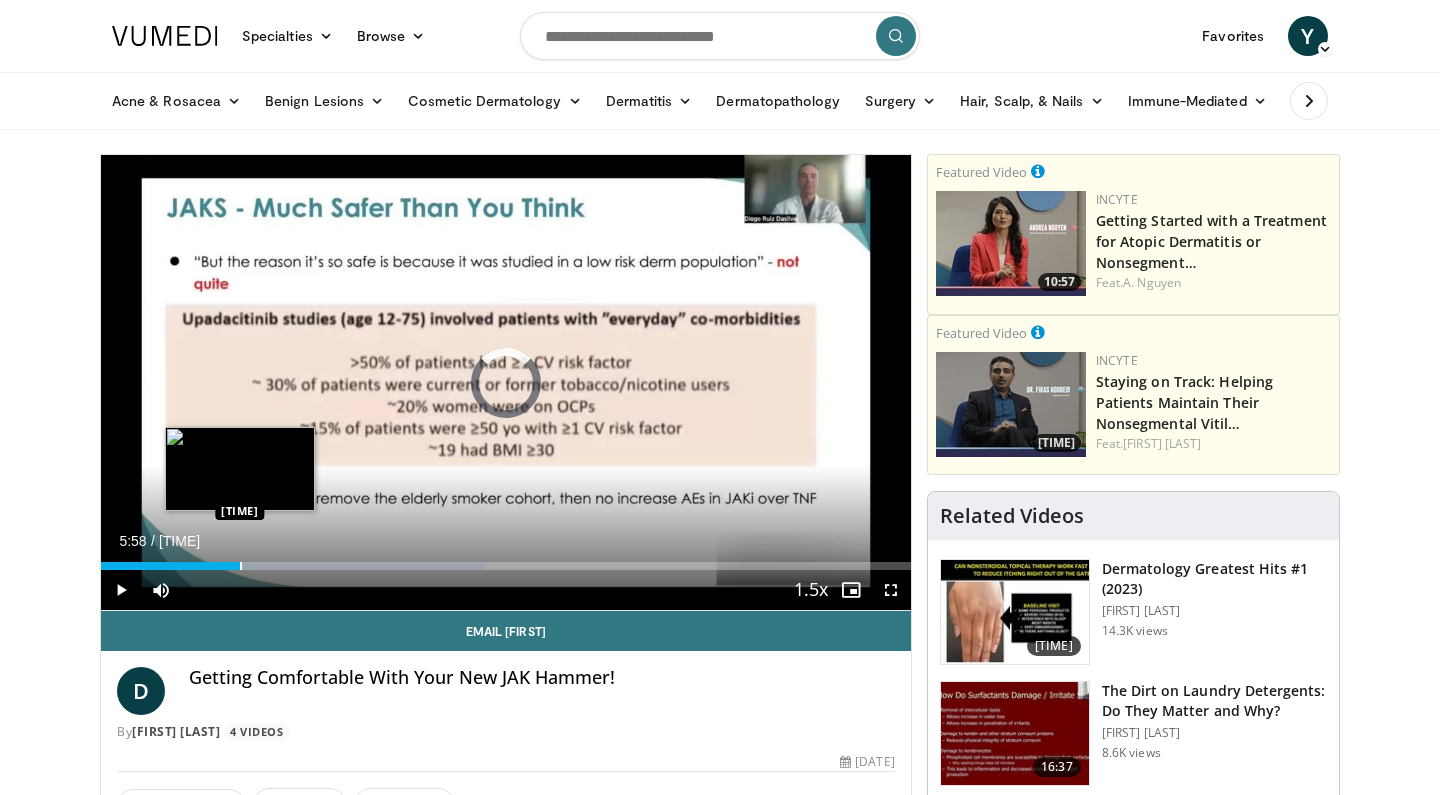 click at bounding box center [241, 566] 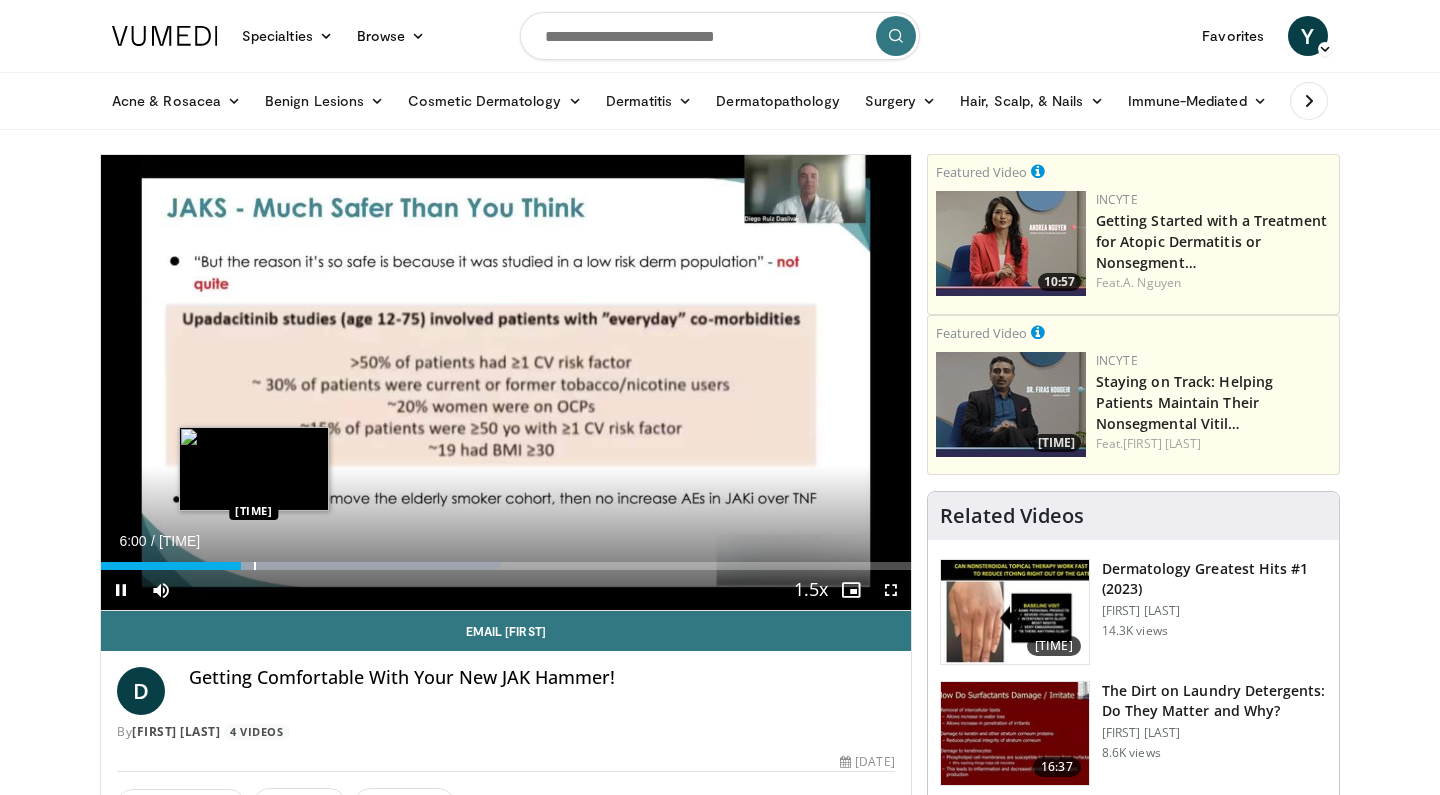 click at bounding box center [255, 566] 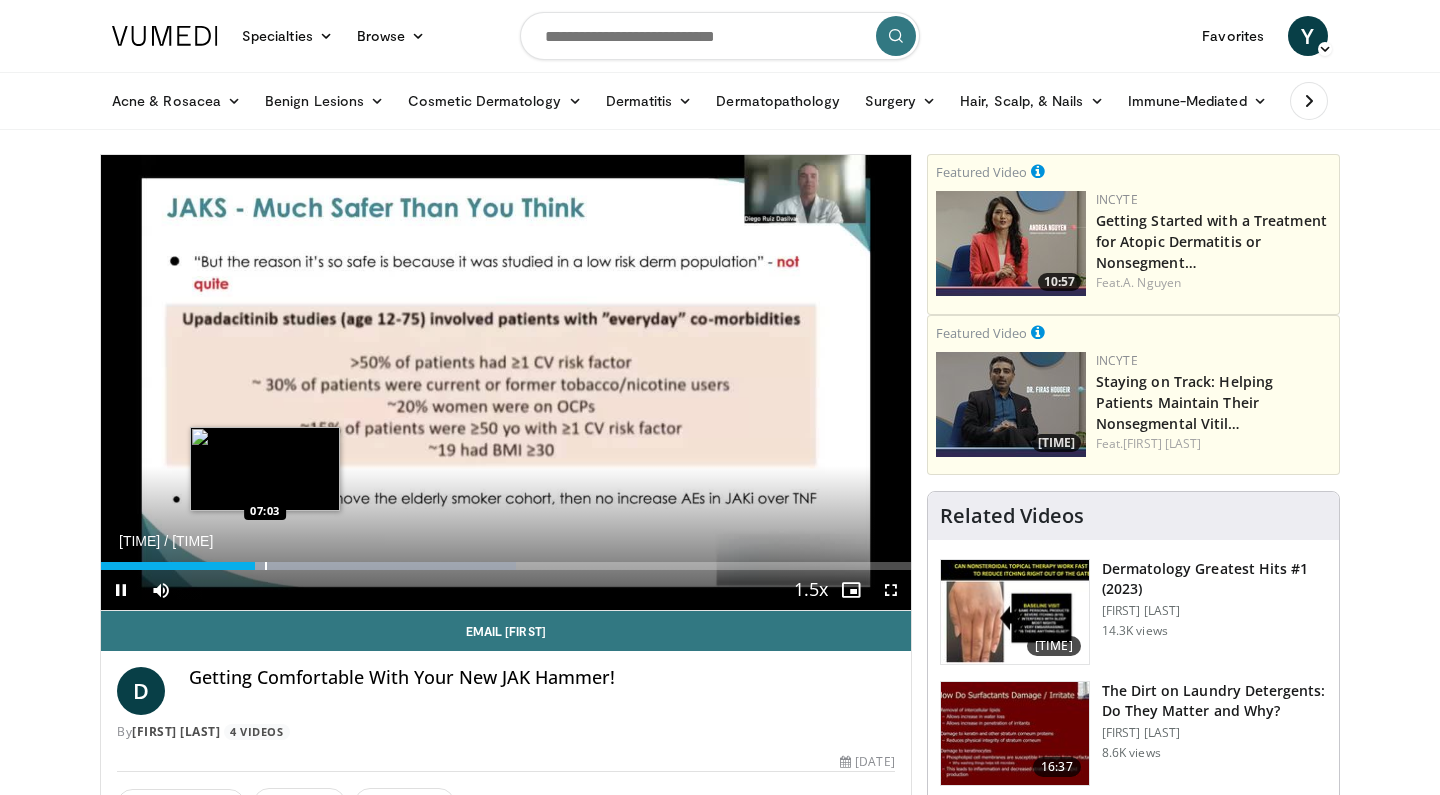 click on "**********" at bounding box center [506, 383] 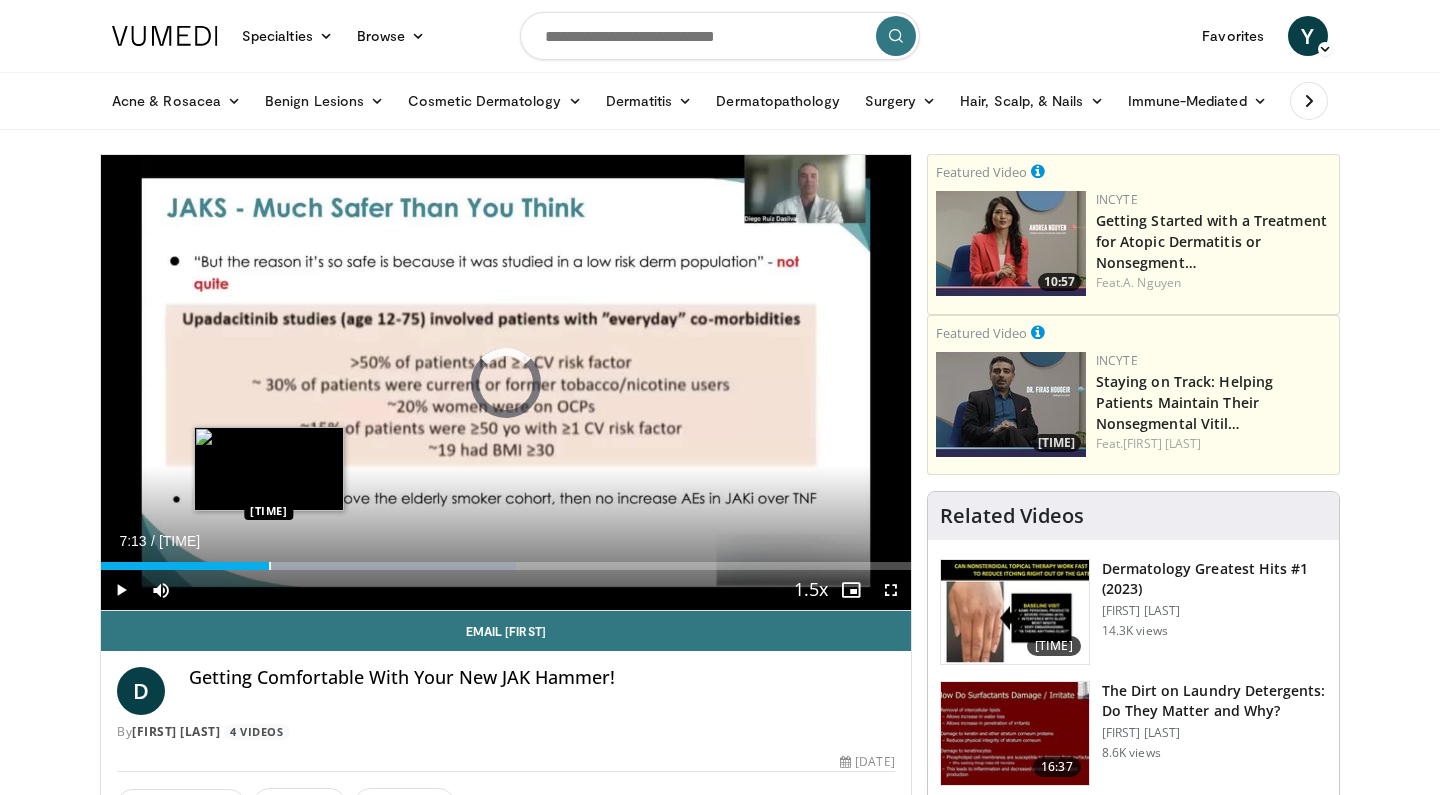 click at bounding box center [270, 566] 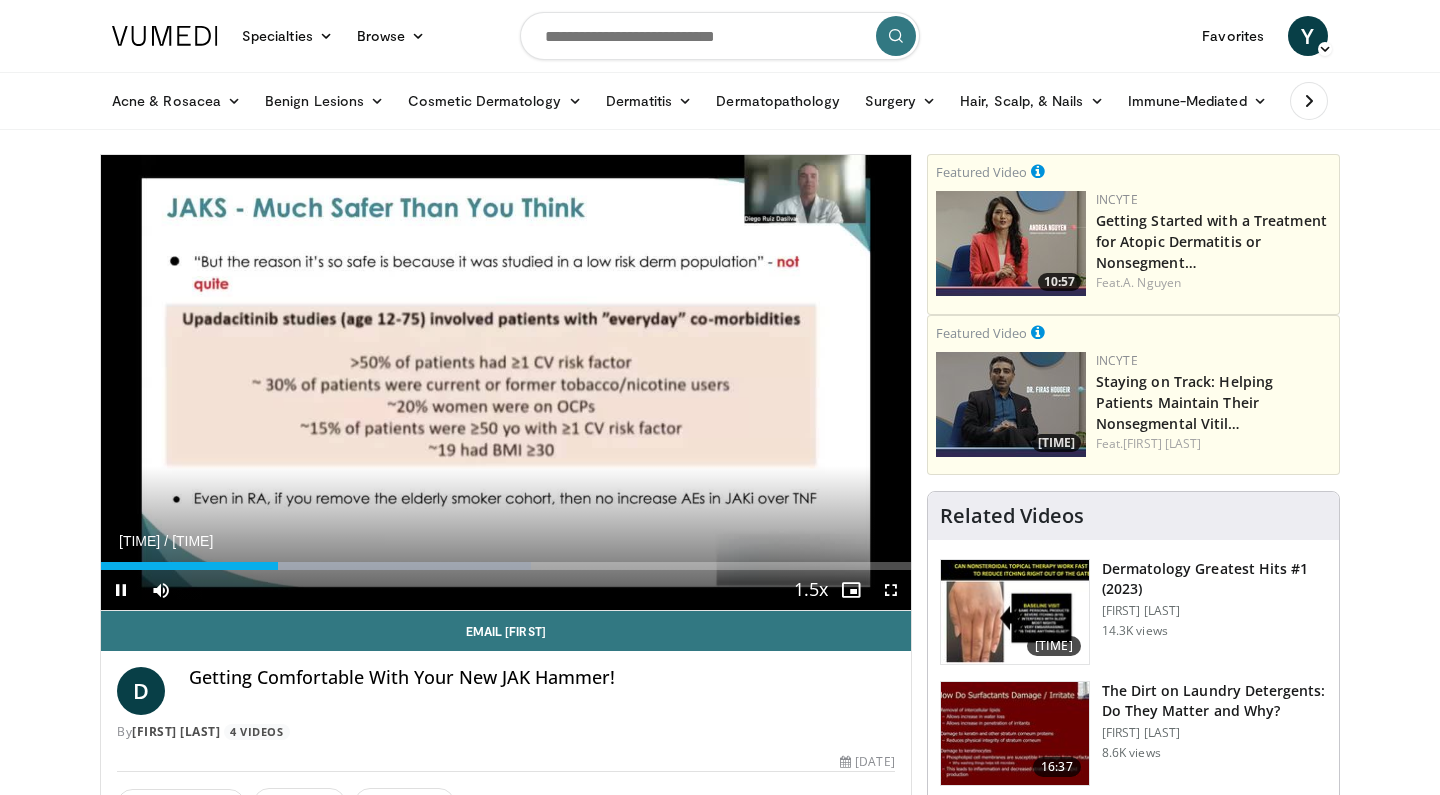 click at bounding box center (121, 590) 